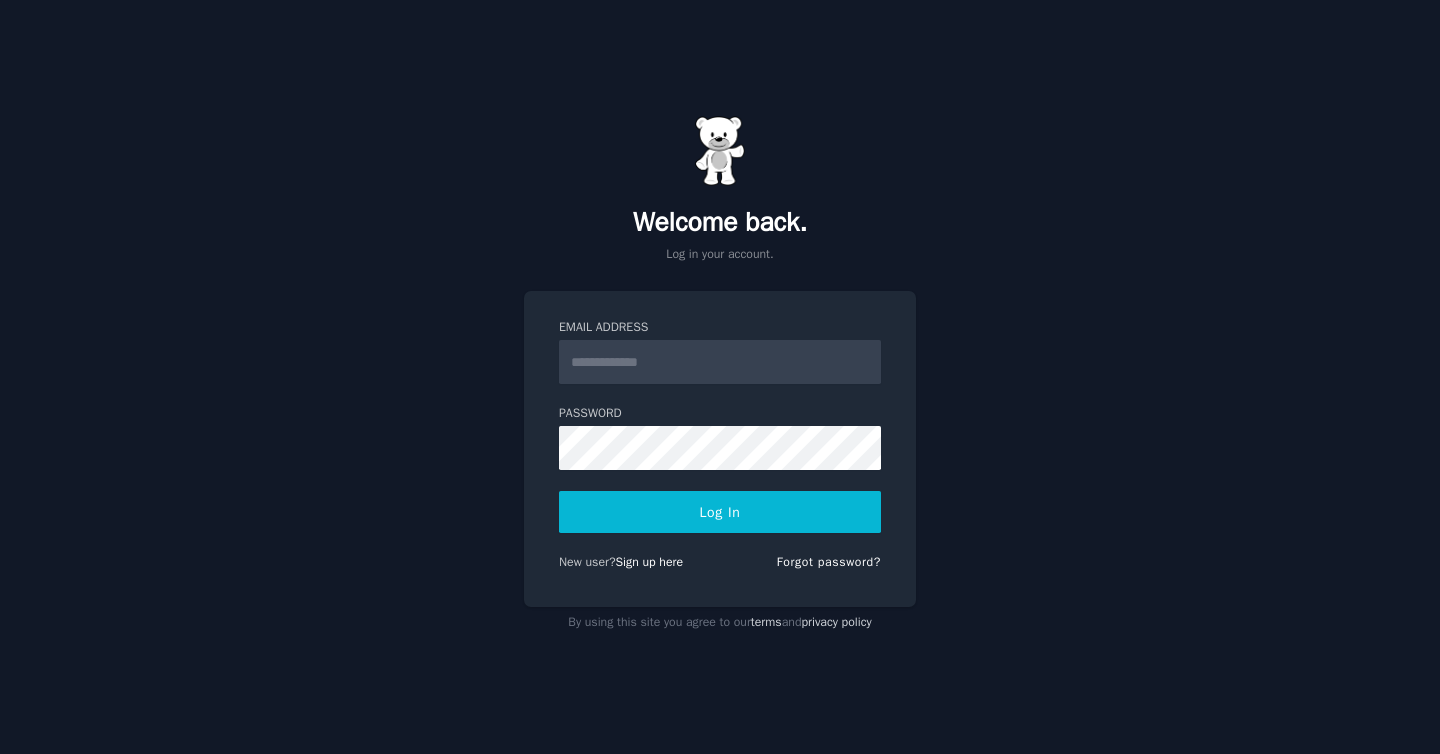 scroll, scrollTop: 0, scrollLeft: 0, axis: both 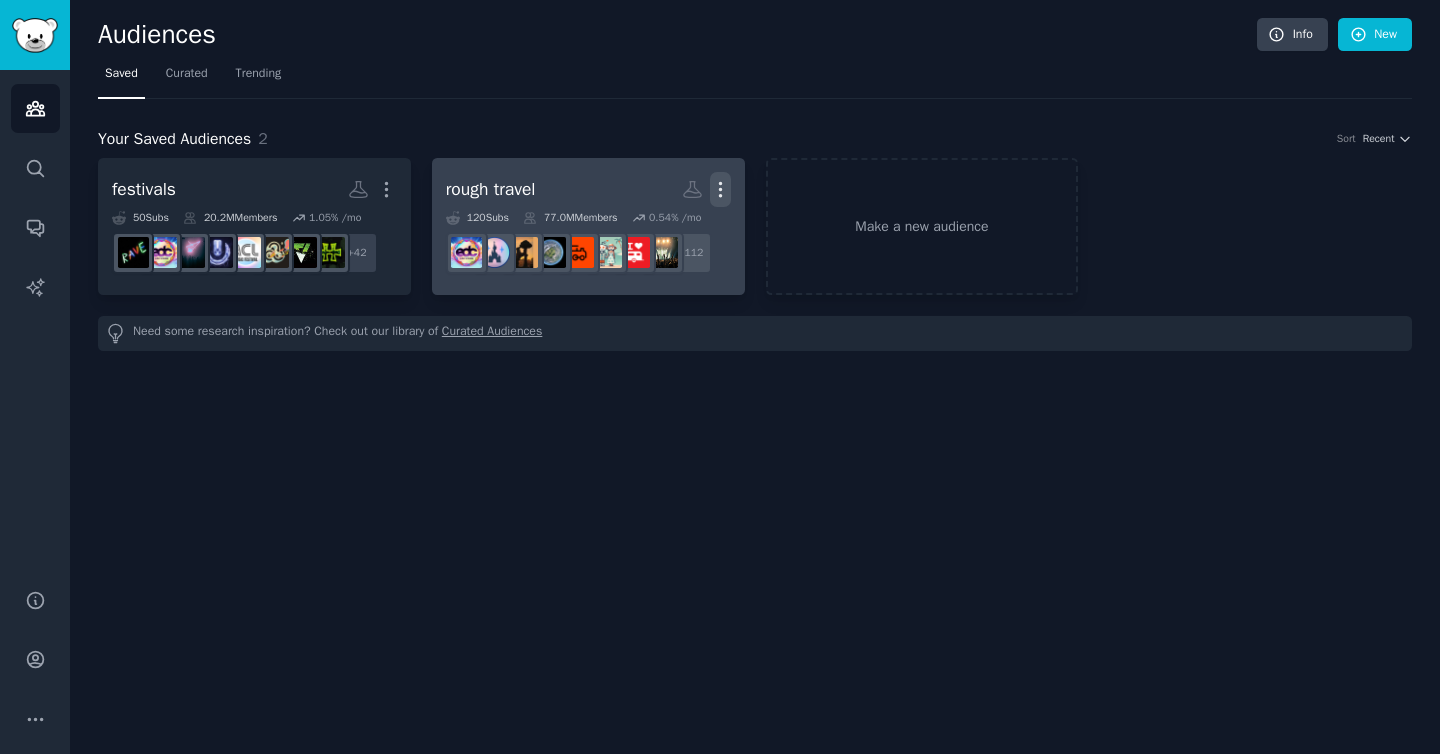 click 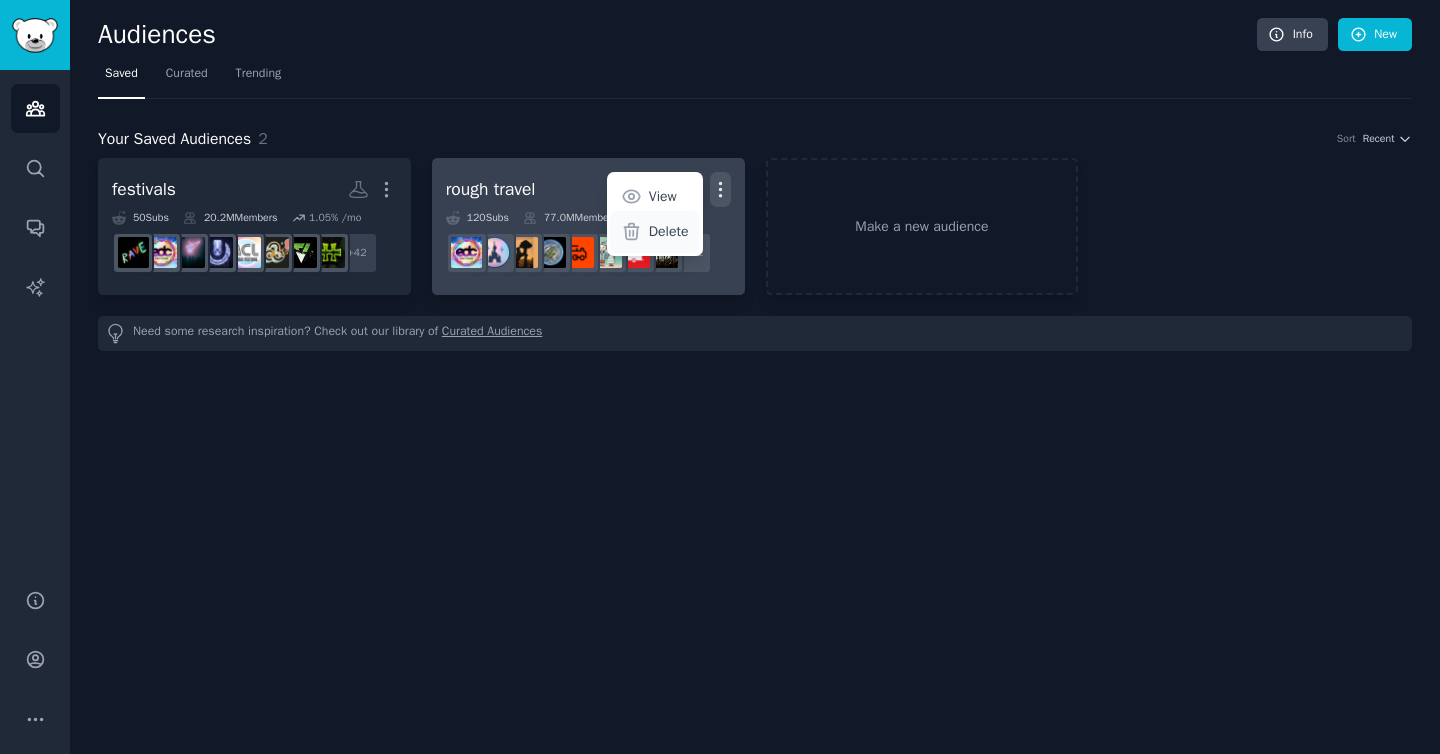 click on "Delete" at bounding box center [654, 232] 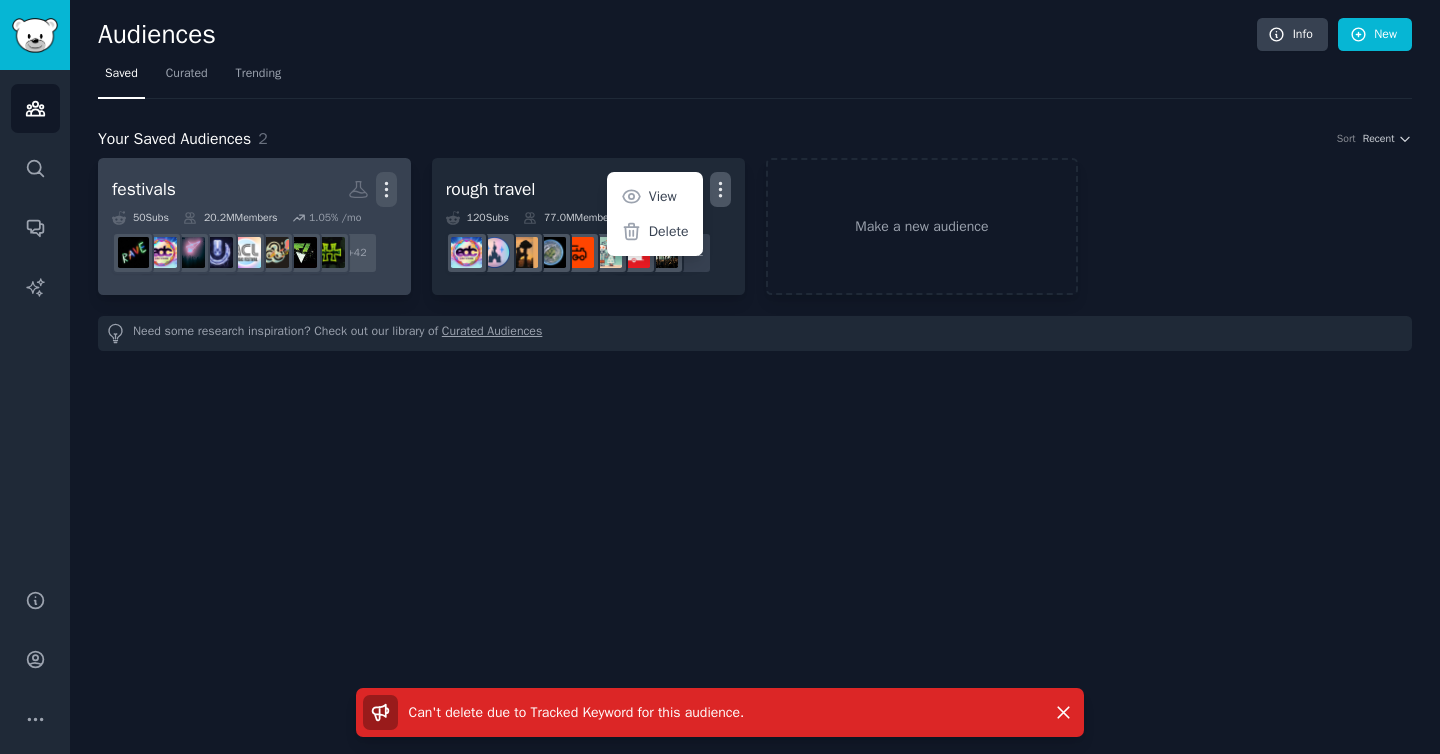 click 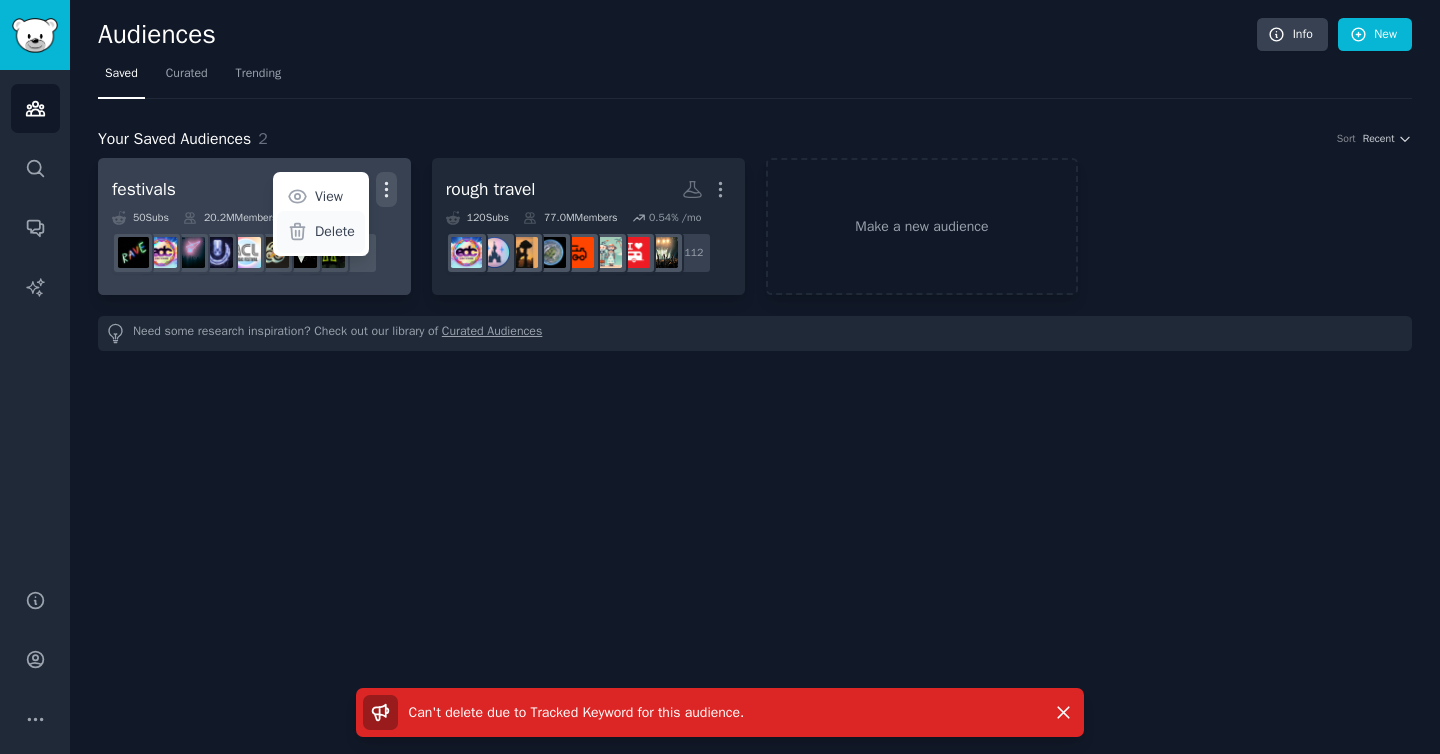 click on "Delete" at bounding box center [335, 231] 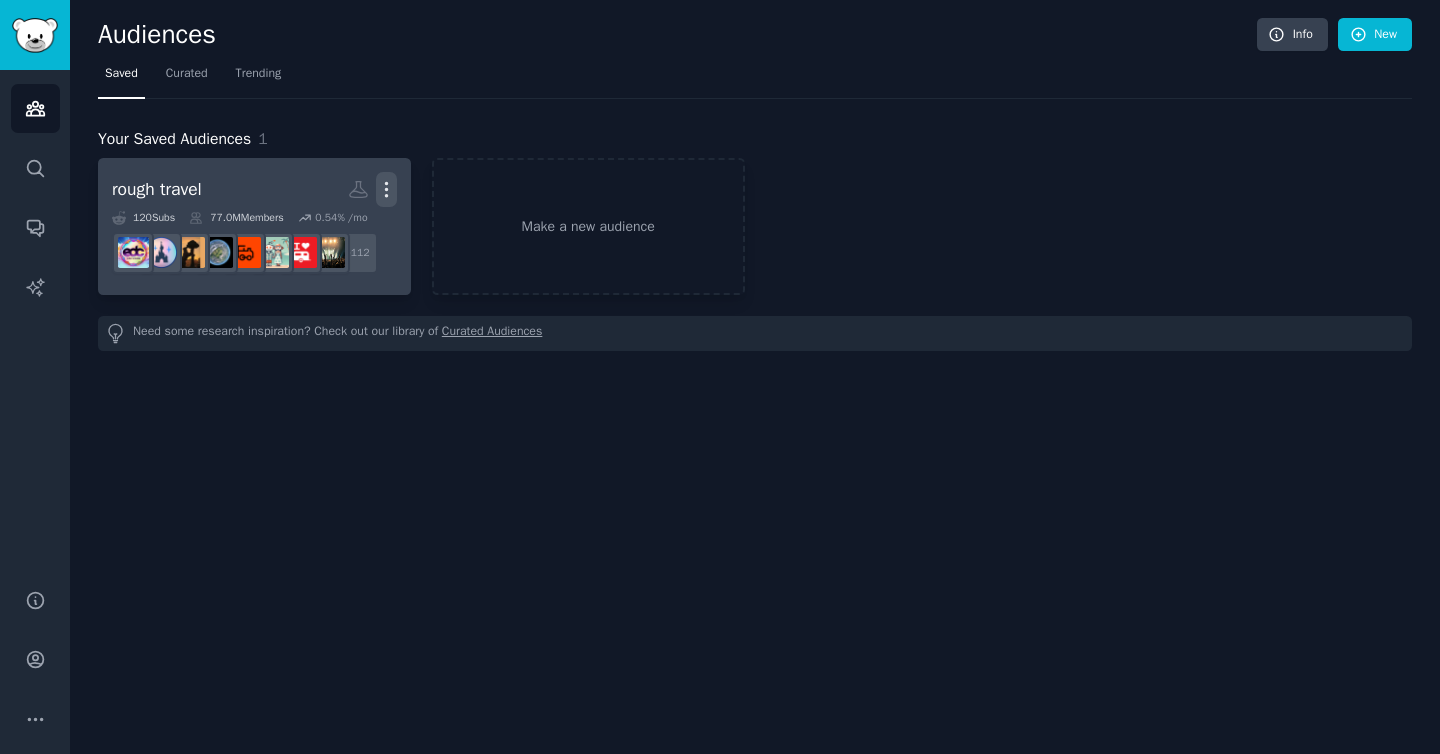 click 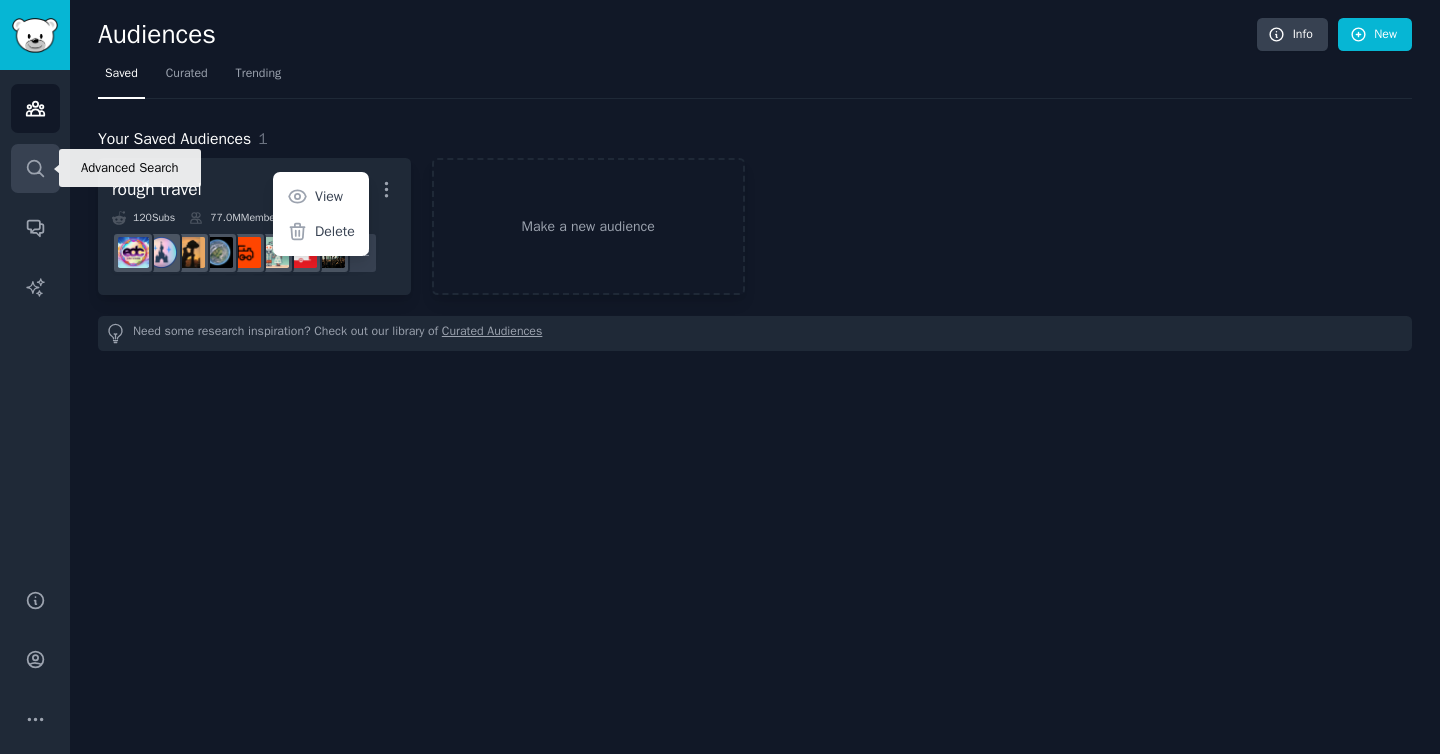 click on "Search" at bounding box center (35, 168) 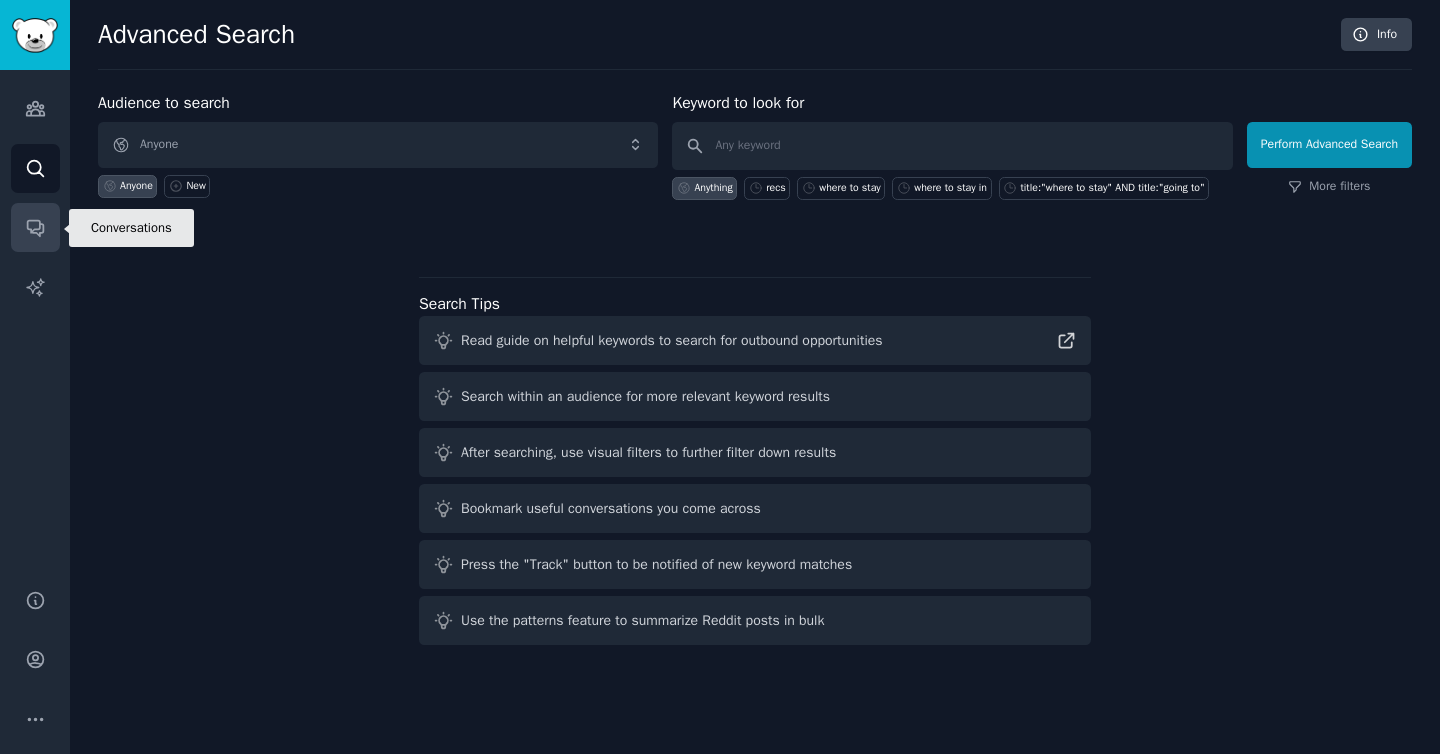 click 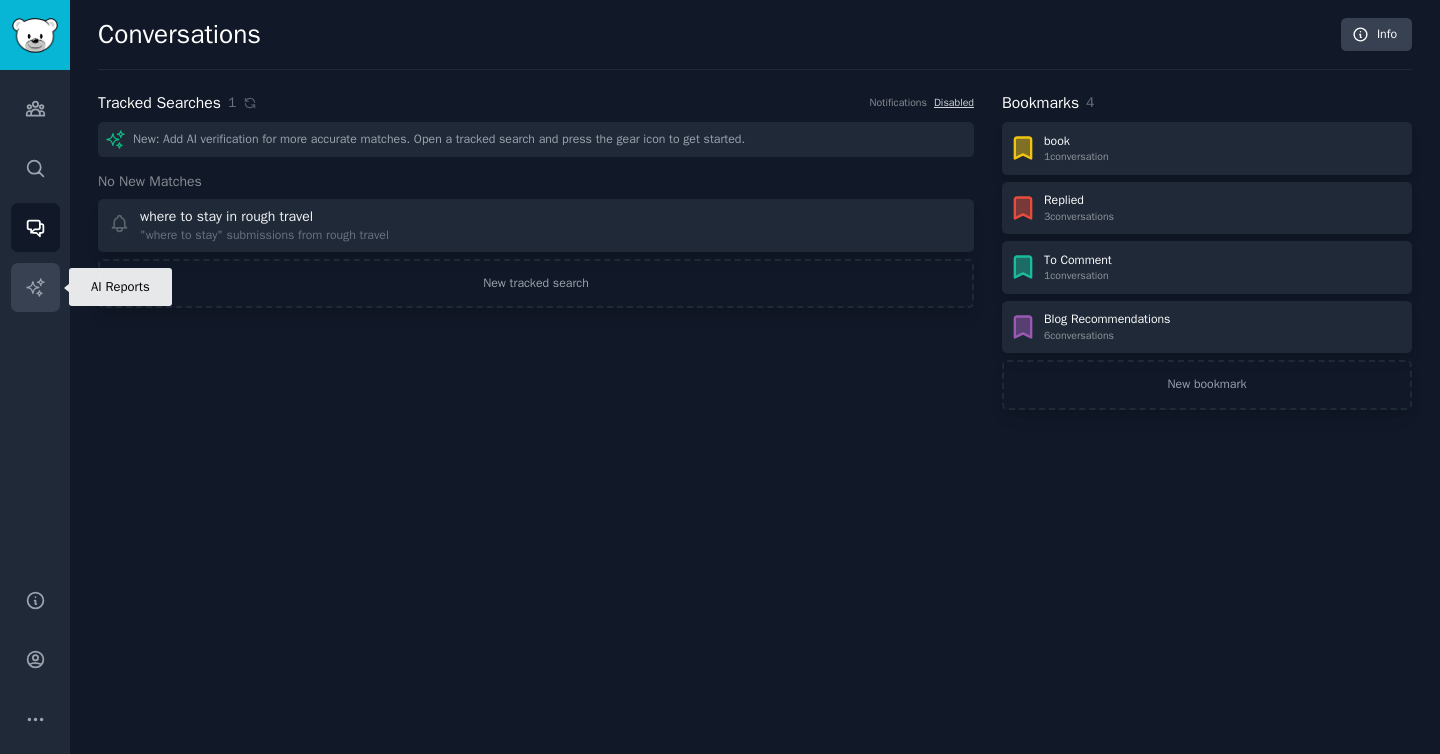 click 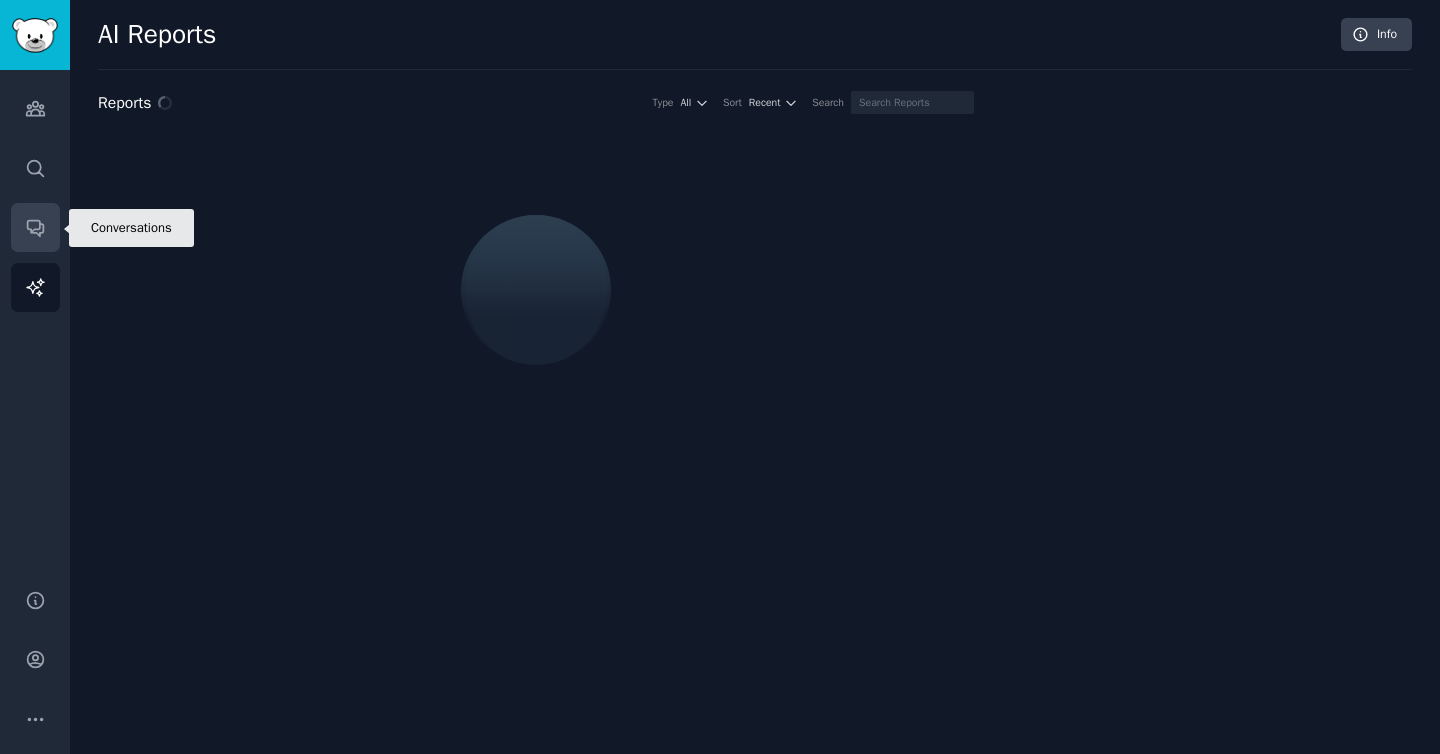 click 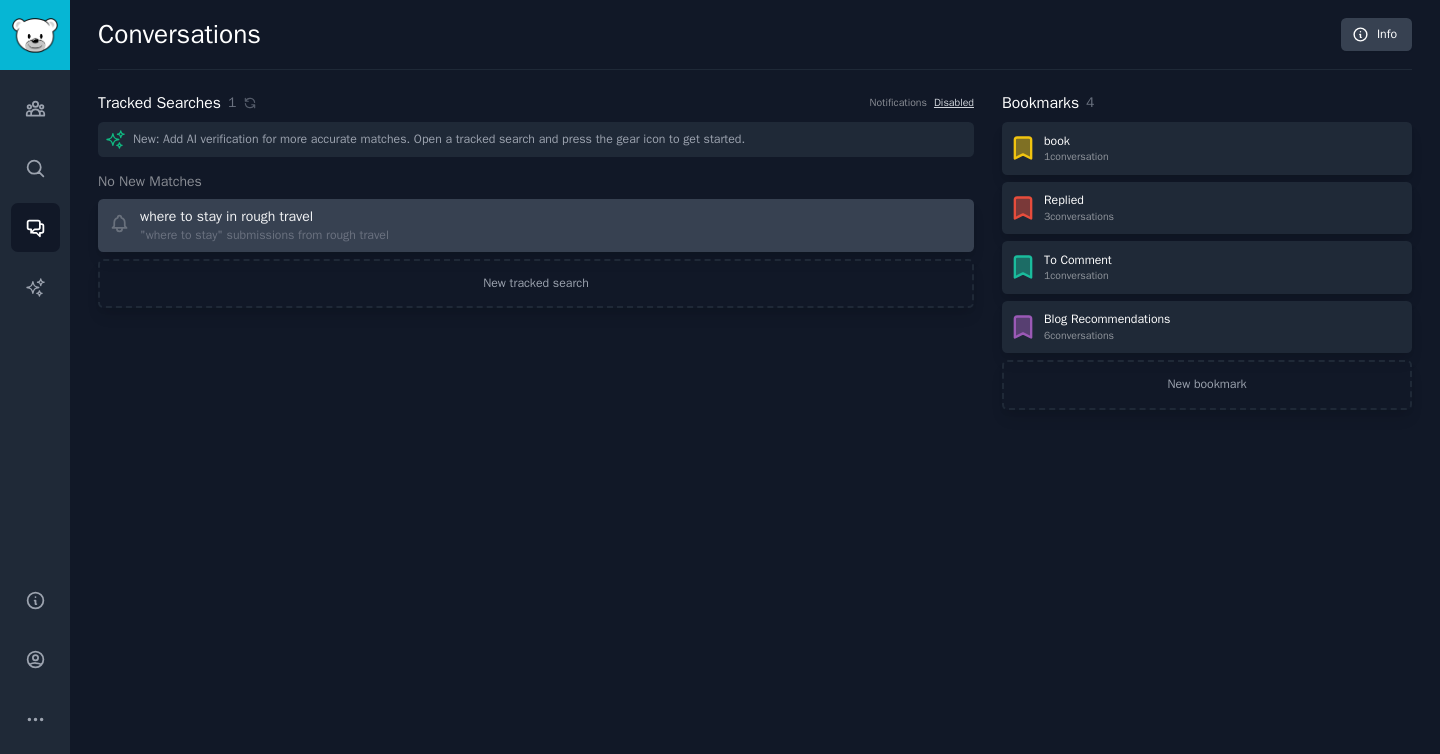 click at bounding box center (757, 225) 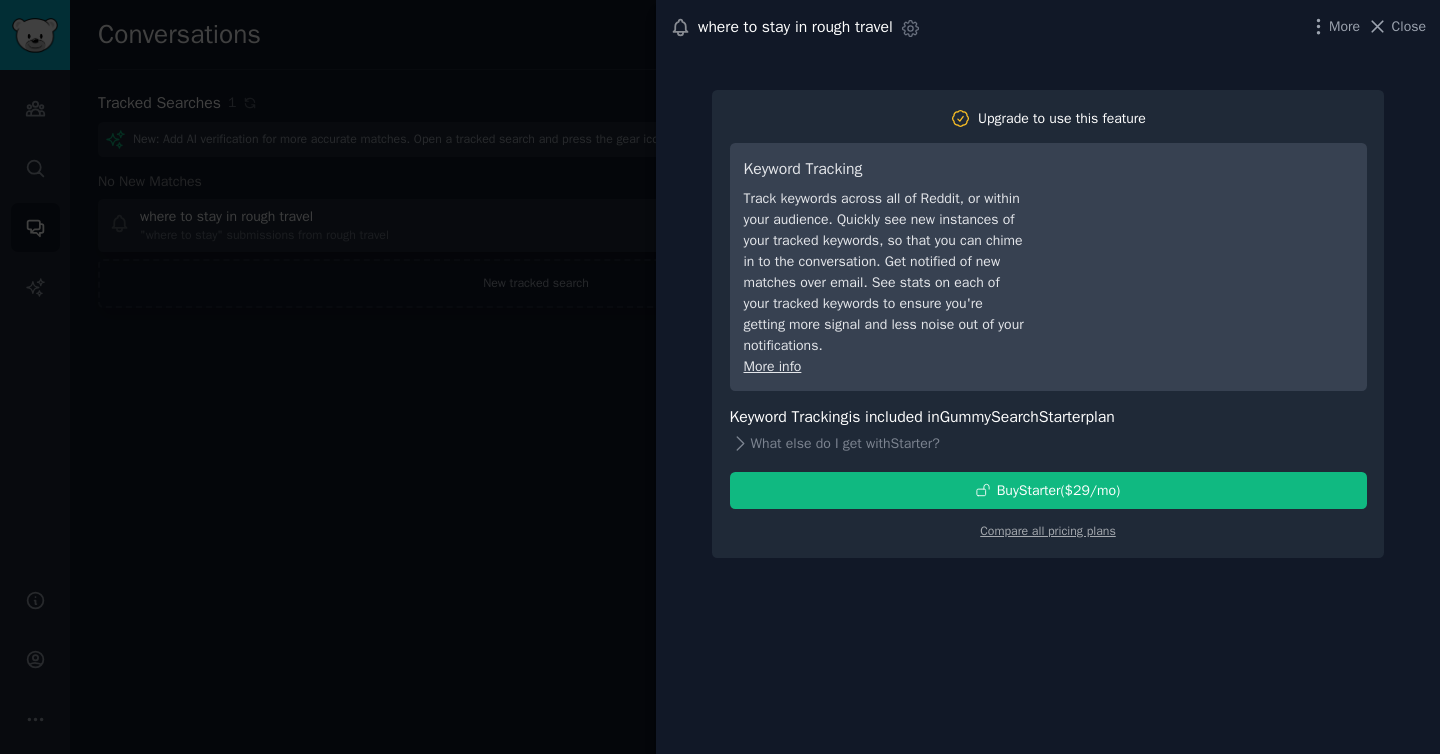 click at bounding box center [720, 377] 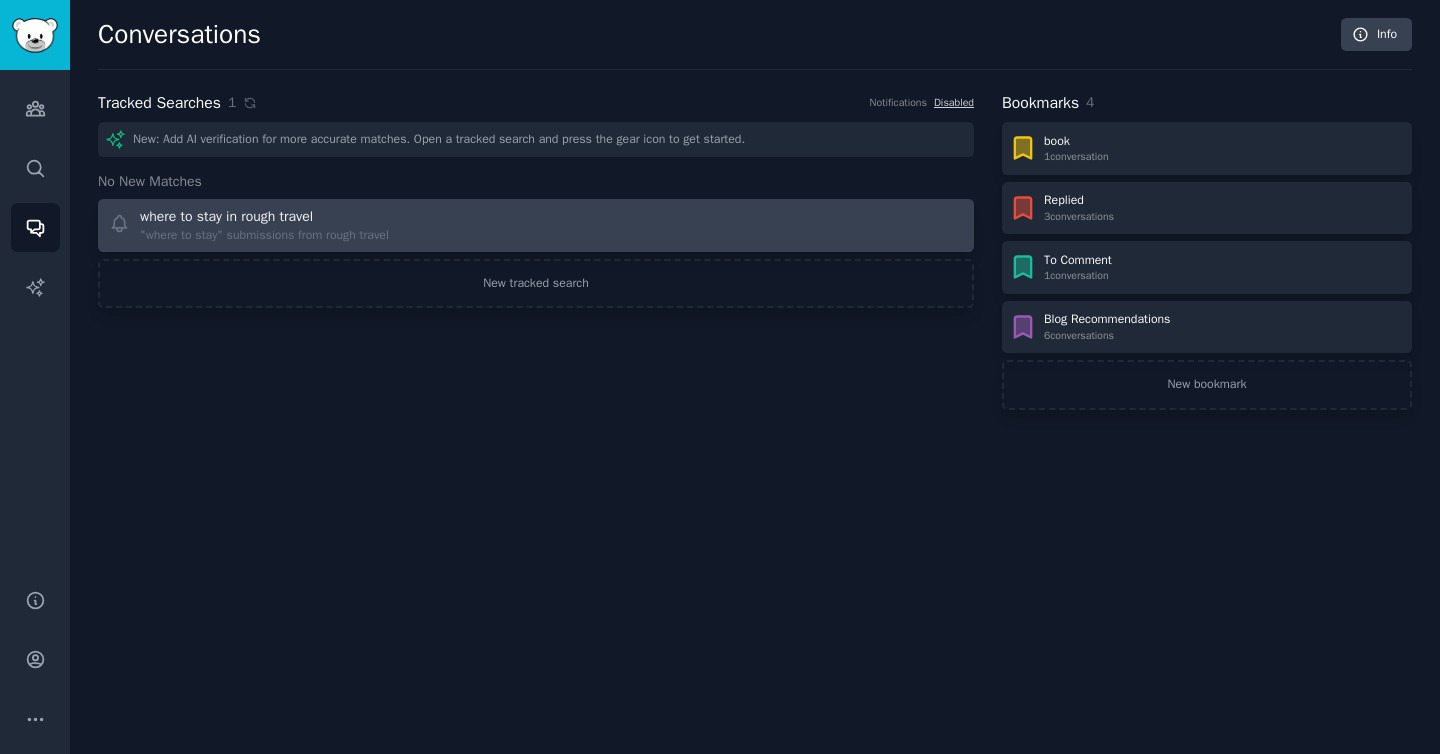 click on "where to stay in rough travel" at bounding box center (264, 216) 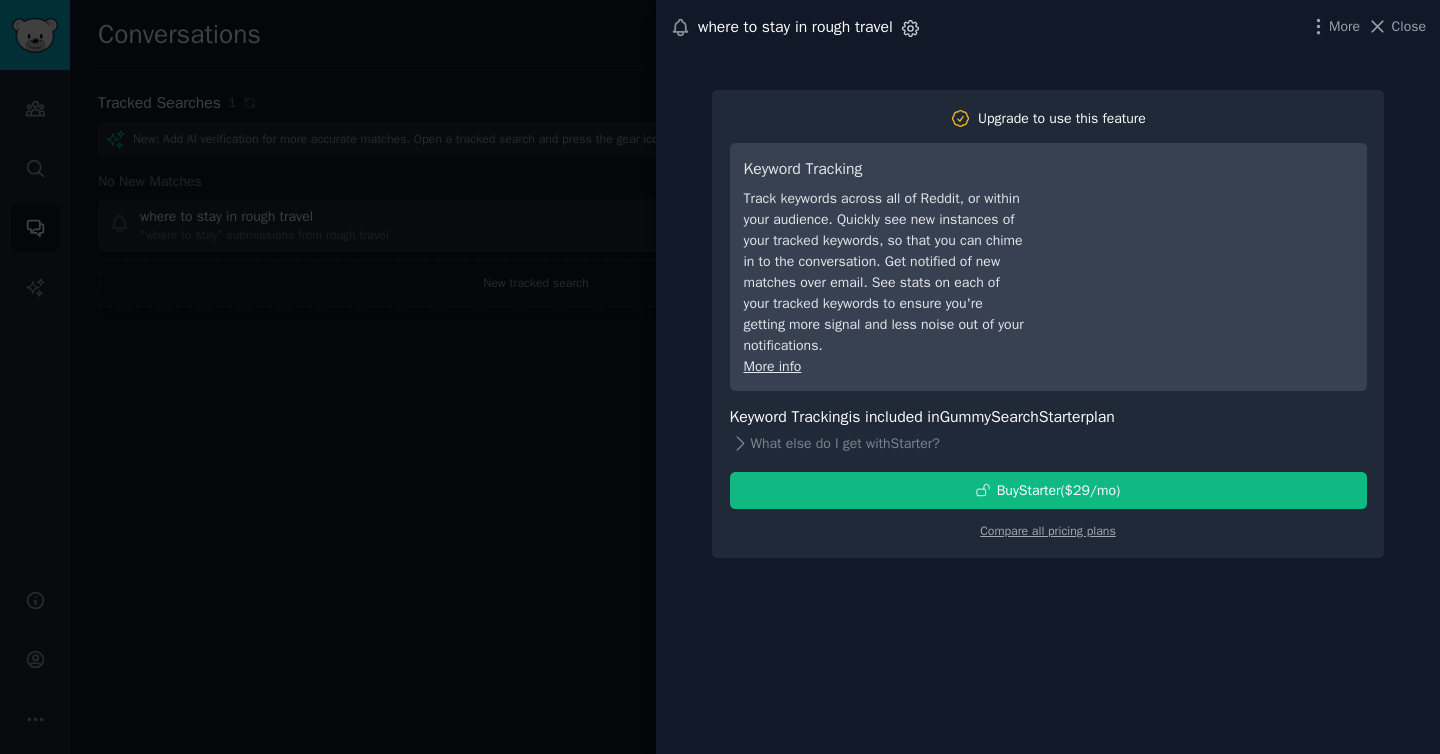 click 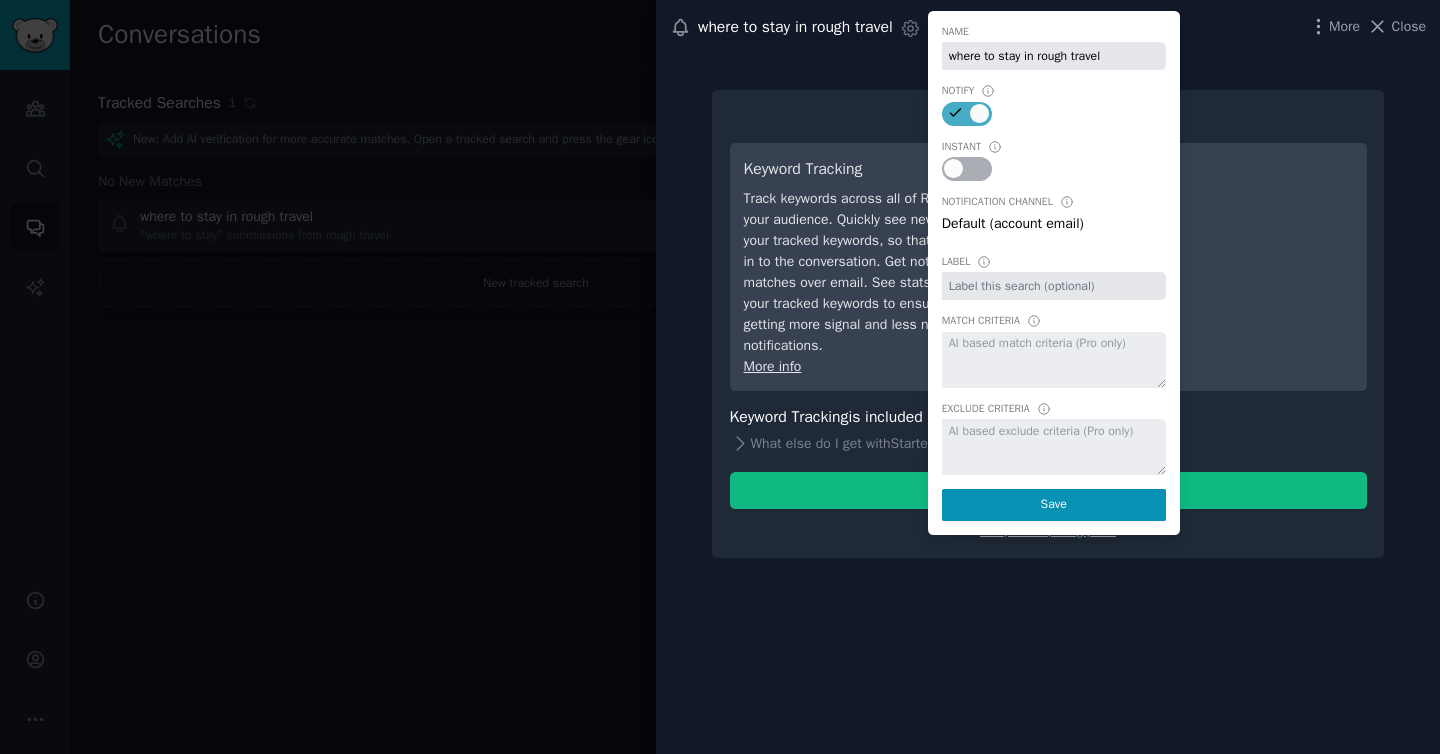 click at bounding box center [979, 113] 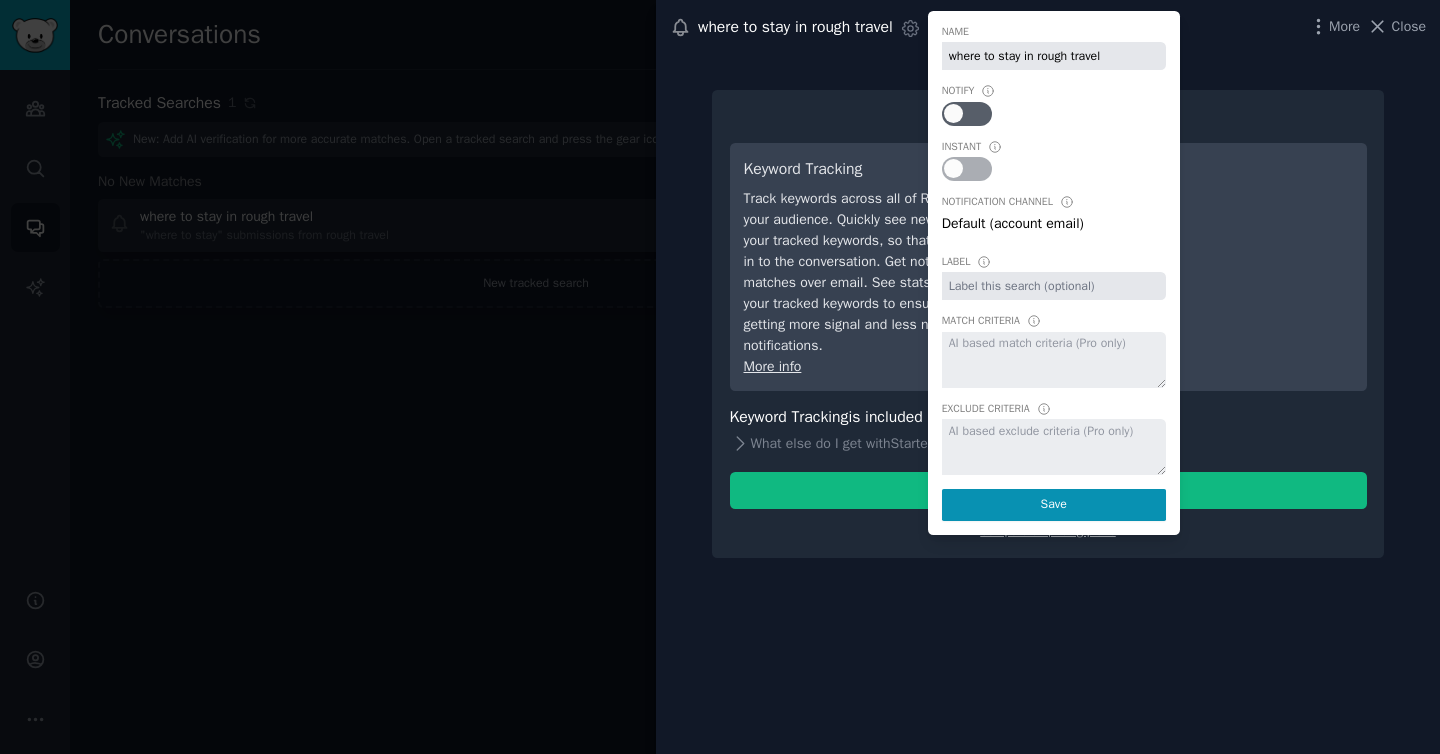 click on "Name where to stay in rough travel Notify Instant Notification Channel Default (account [EMAIL]) Label Match Criteria Exclude Criteria Save More Close" at bounding box center (1048, 27) 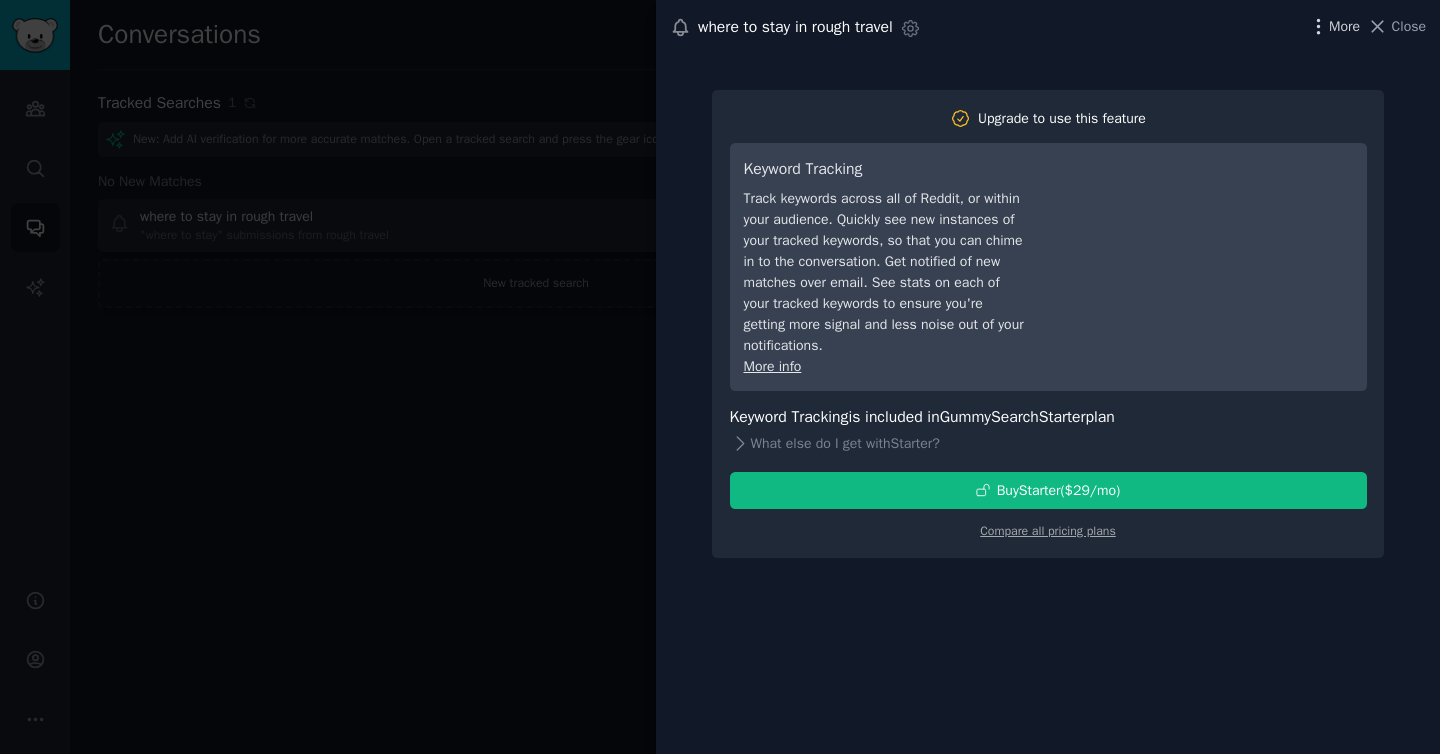 click on "More" at bounding box center (1344, 26) 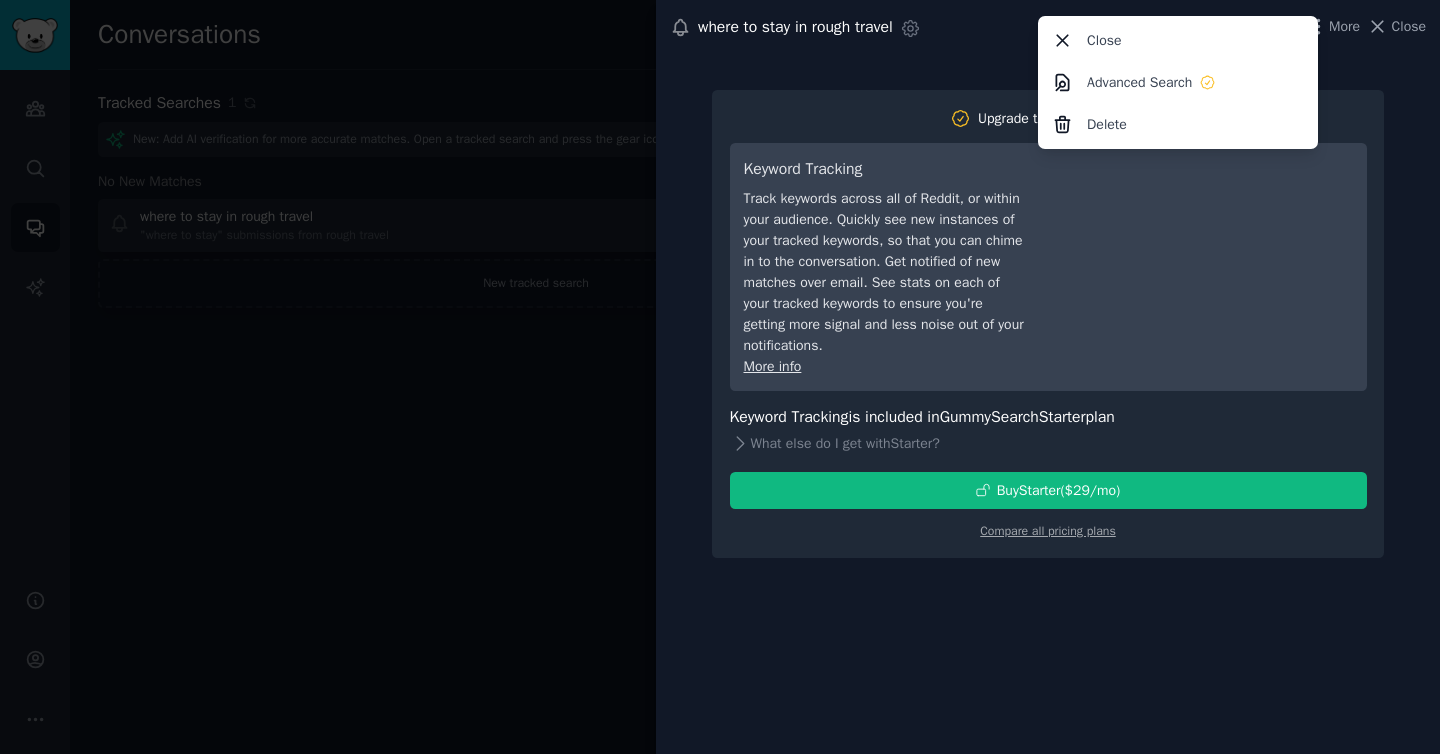click on "Delete" 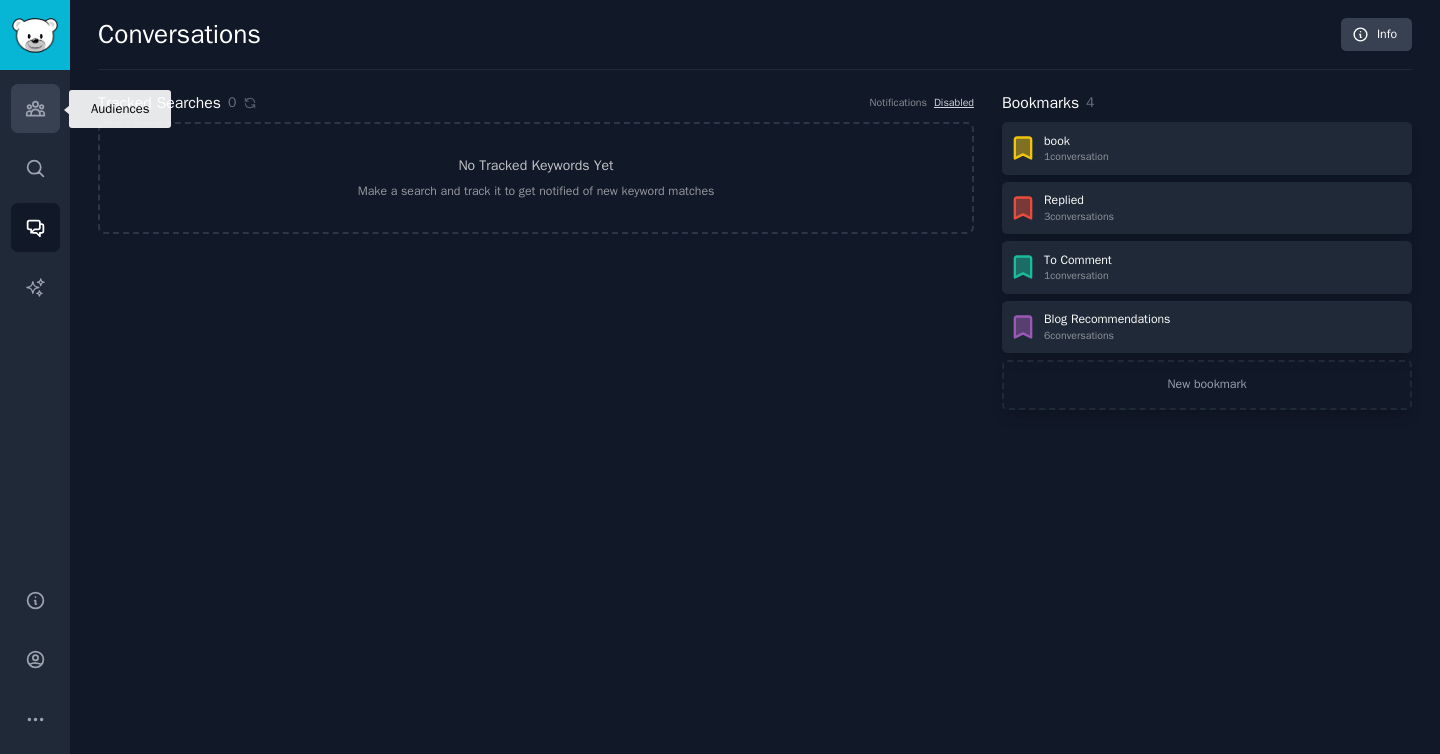 click on "Audiences" at bounding box center [35, 108] 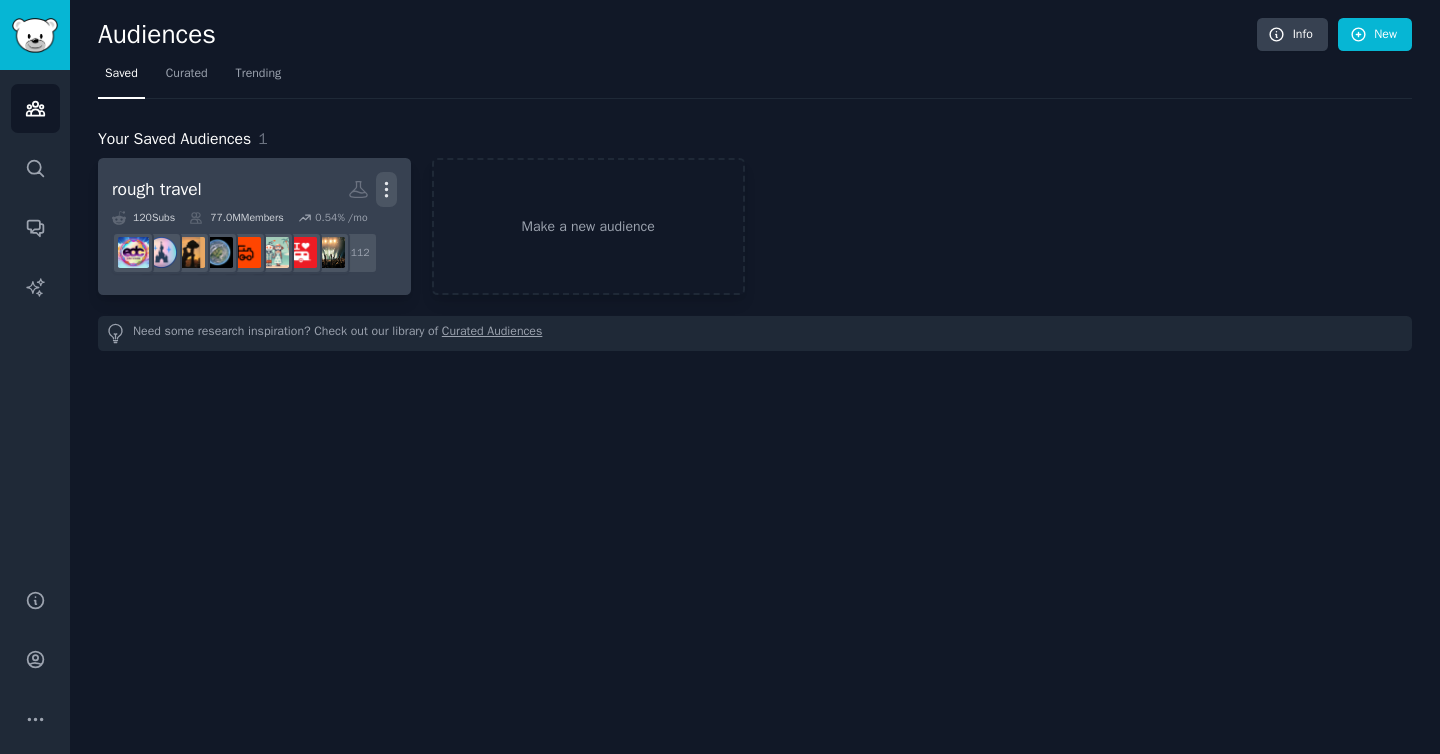 click 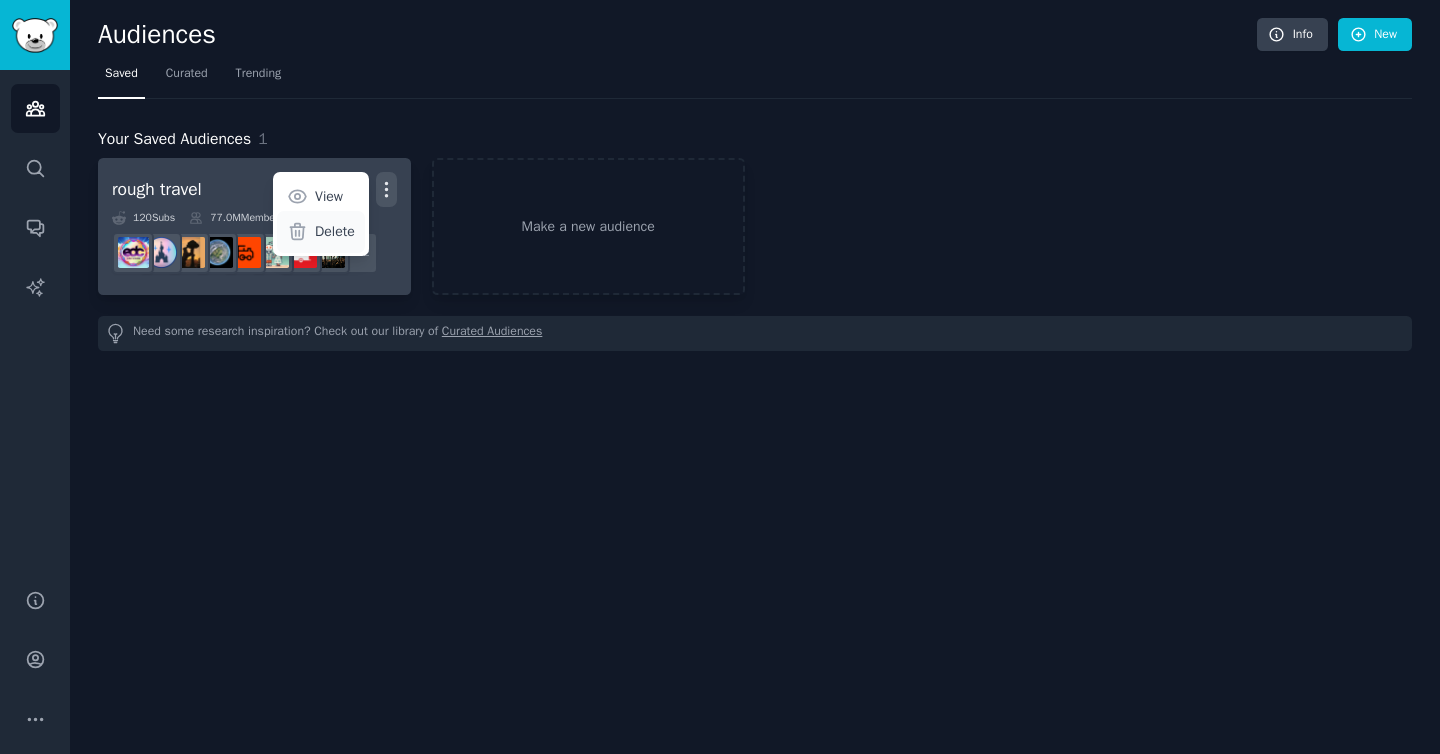 click on "Delete" at bounding box center [335, 231] 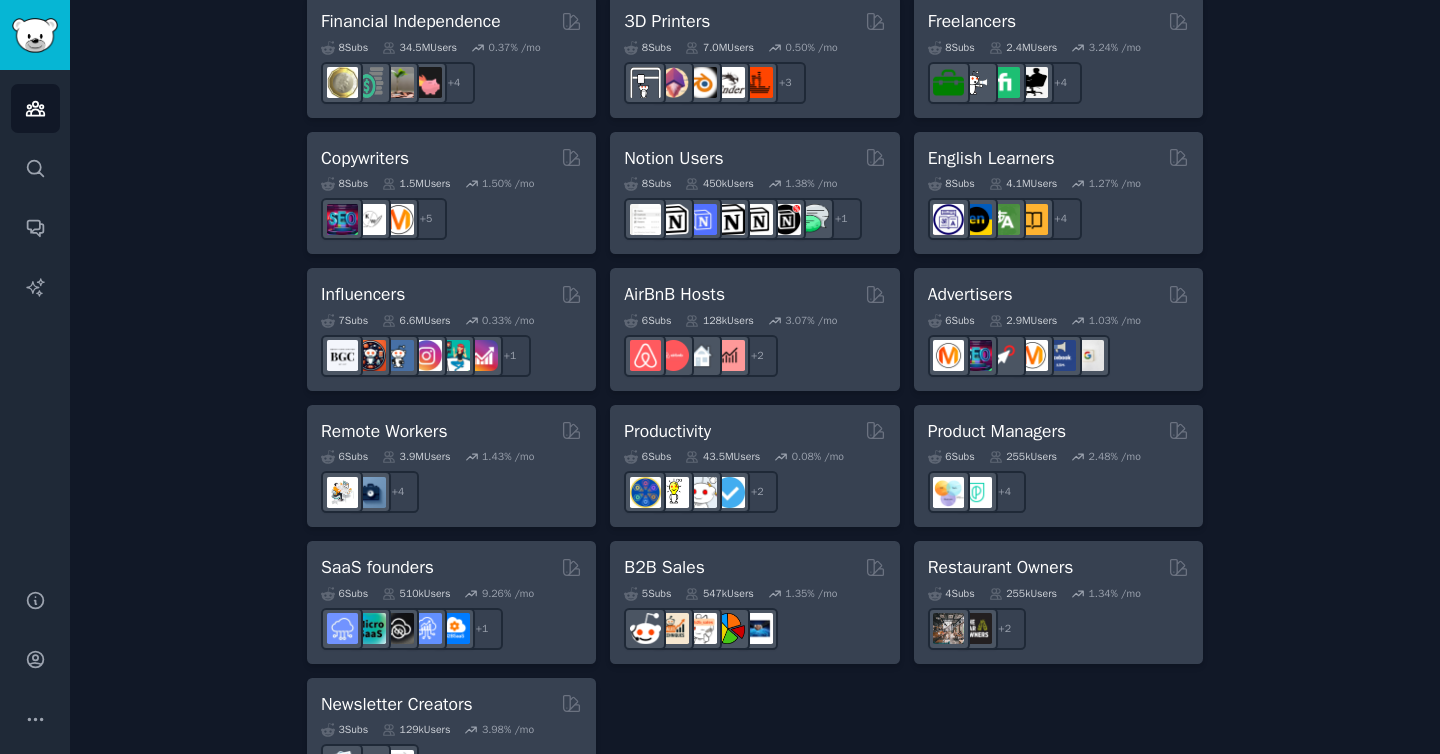 scroll, scrollTop: 1473, scrollLeft: 0, axis: vertical 